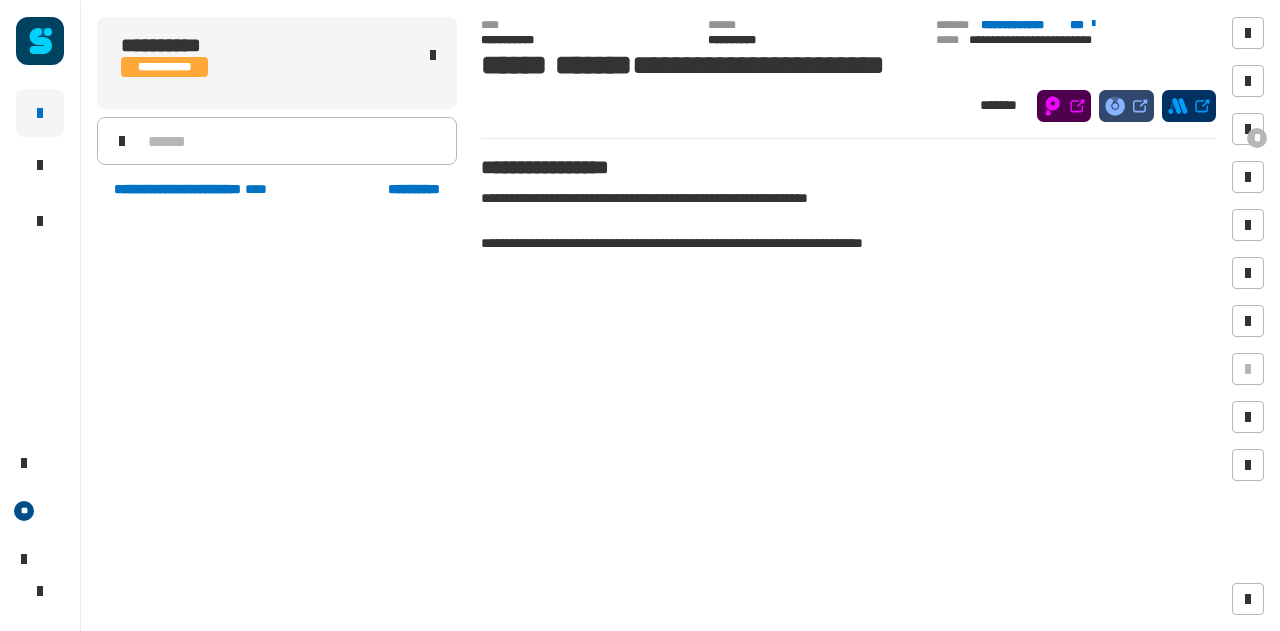 scroll, scrollTop: 0, scrollLeft: 0, axis: both 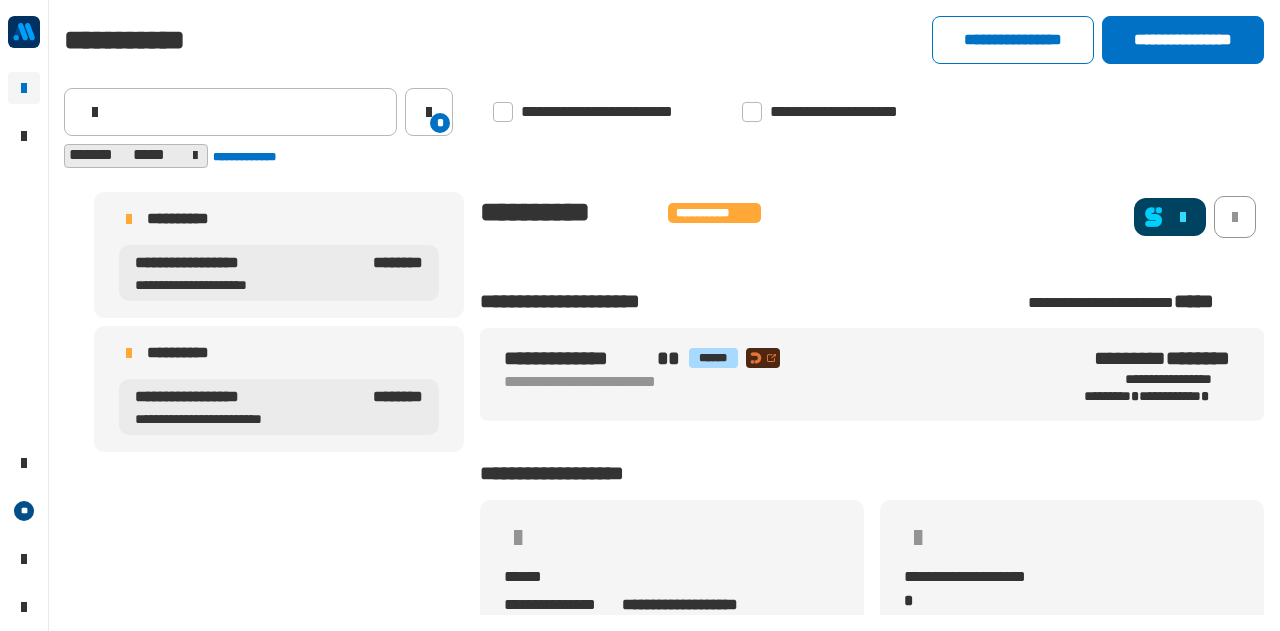 click on "**********" at bounding box center (248, 419) 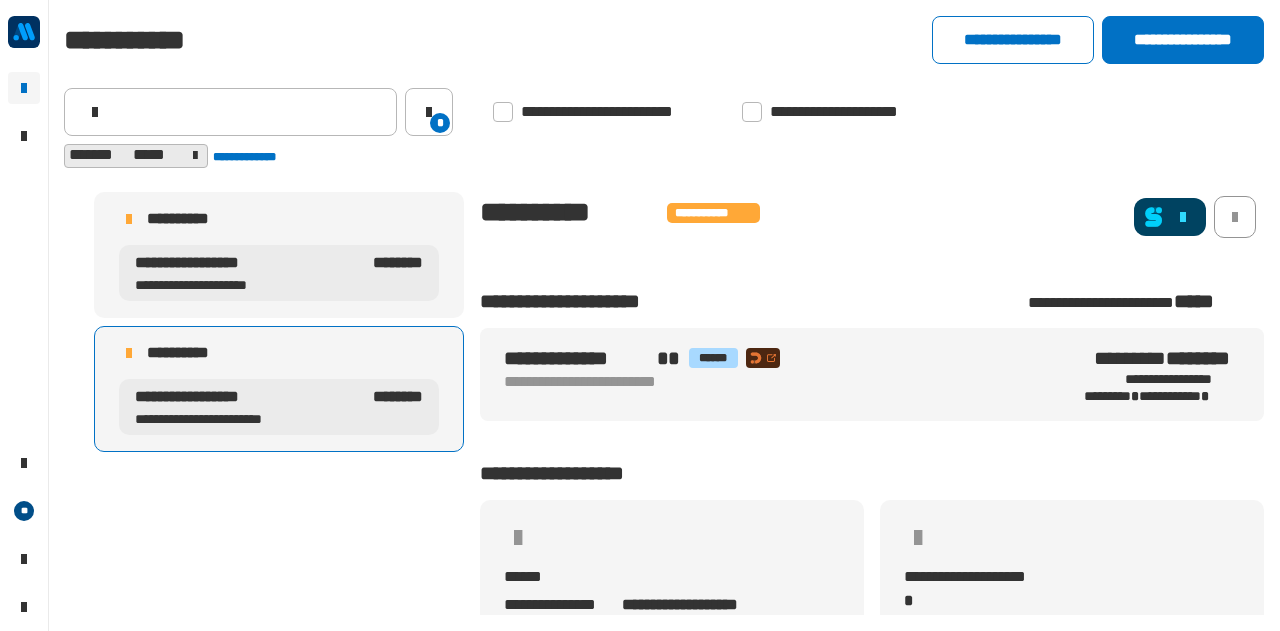 click on "**********" at bounding box center (248, 419) 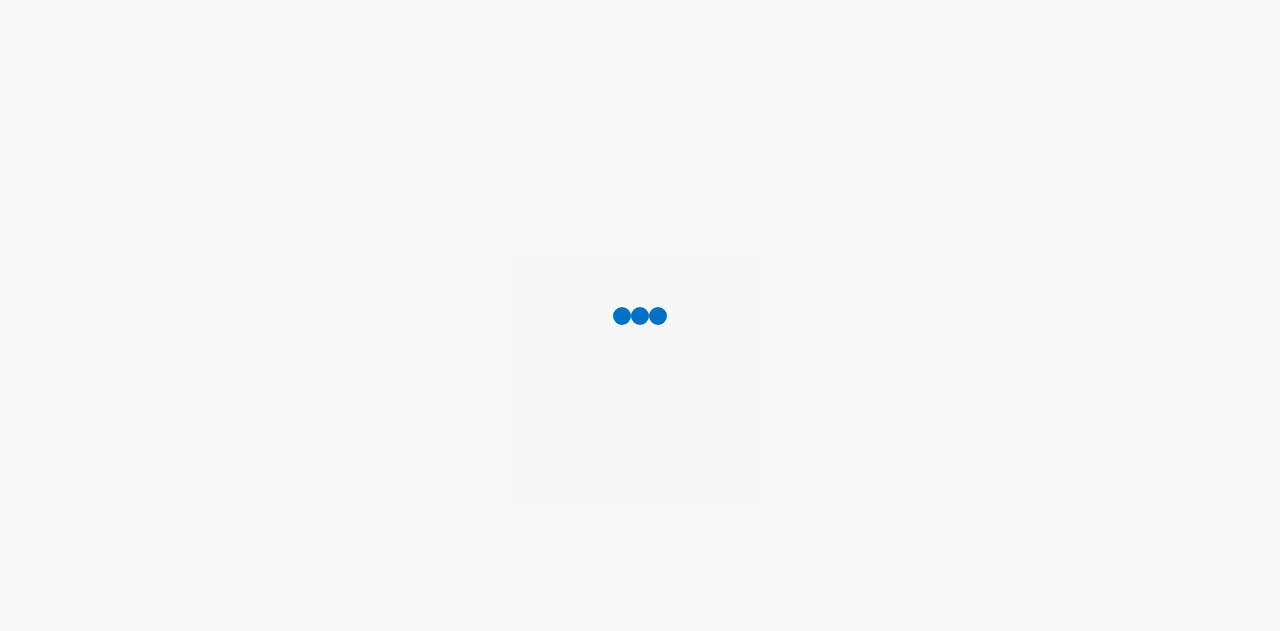 scroll, scrollTop: 0, scrollLeft: 0, axis: both 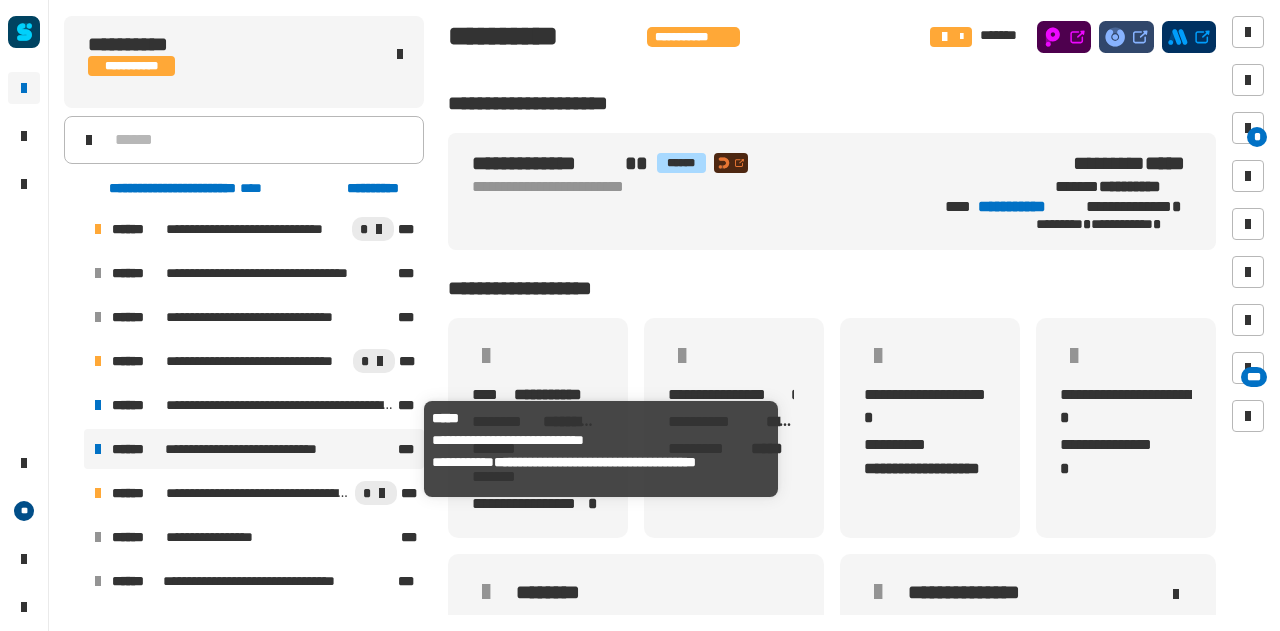click on "**********" at bounding box center [255, 449] 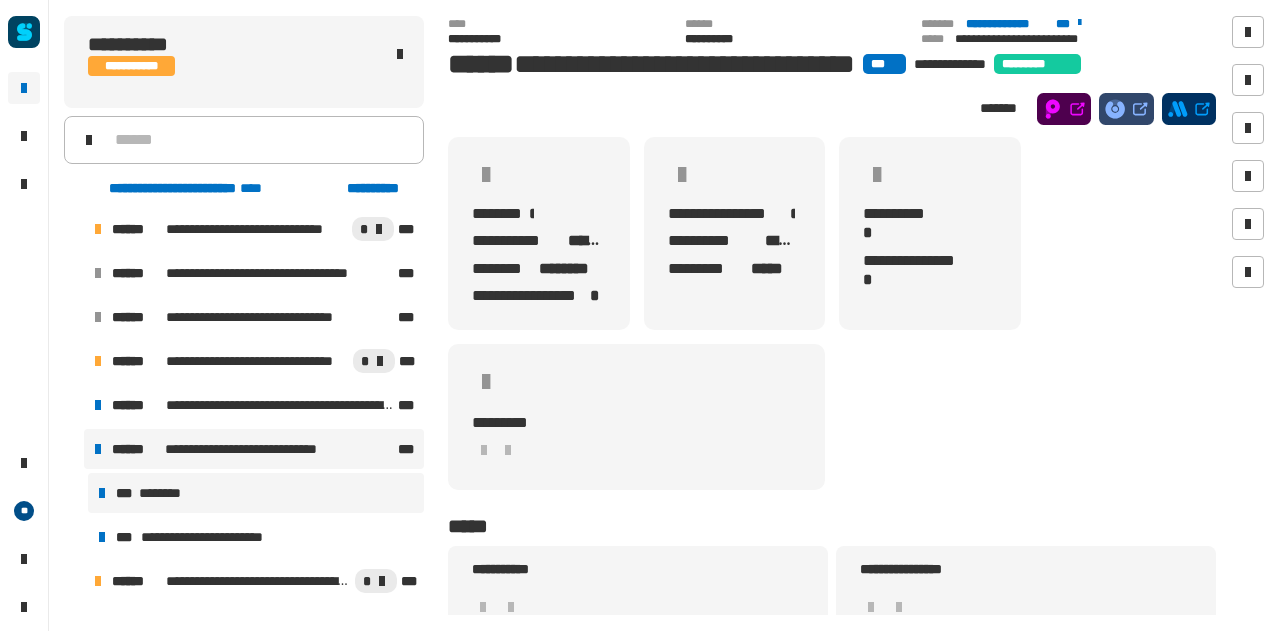 click on "********" at bounding box center (165, 493) 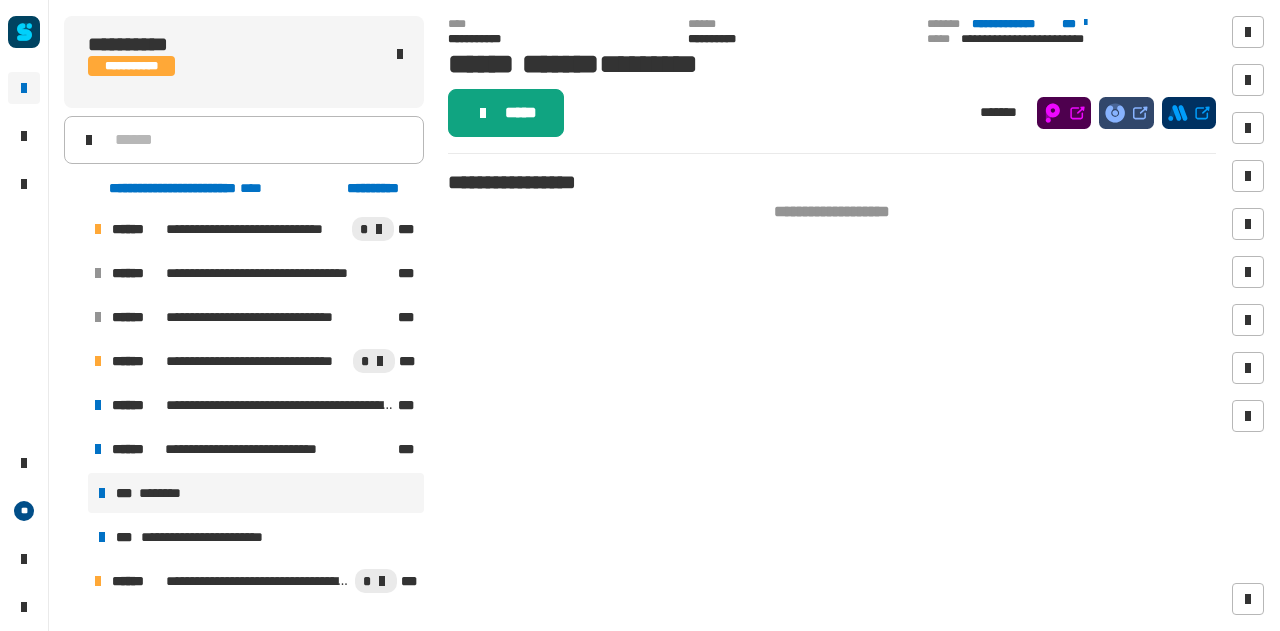 click on "*****" 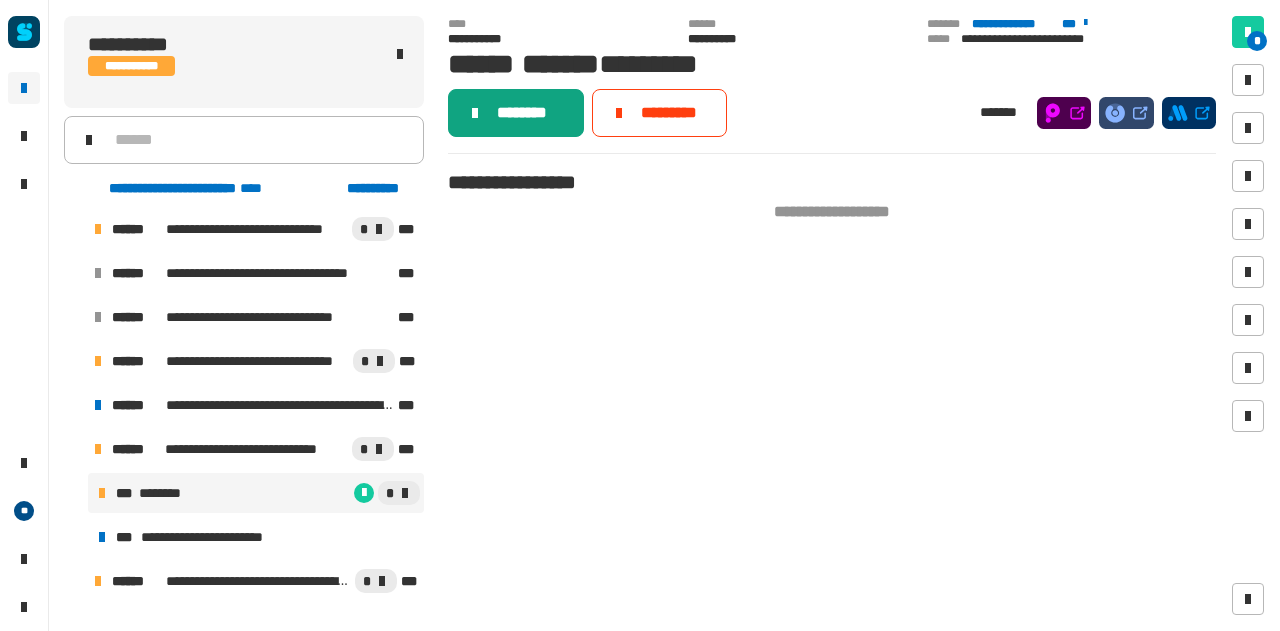 click on "********" 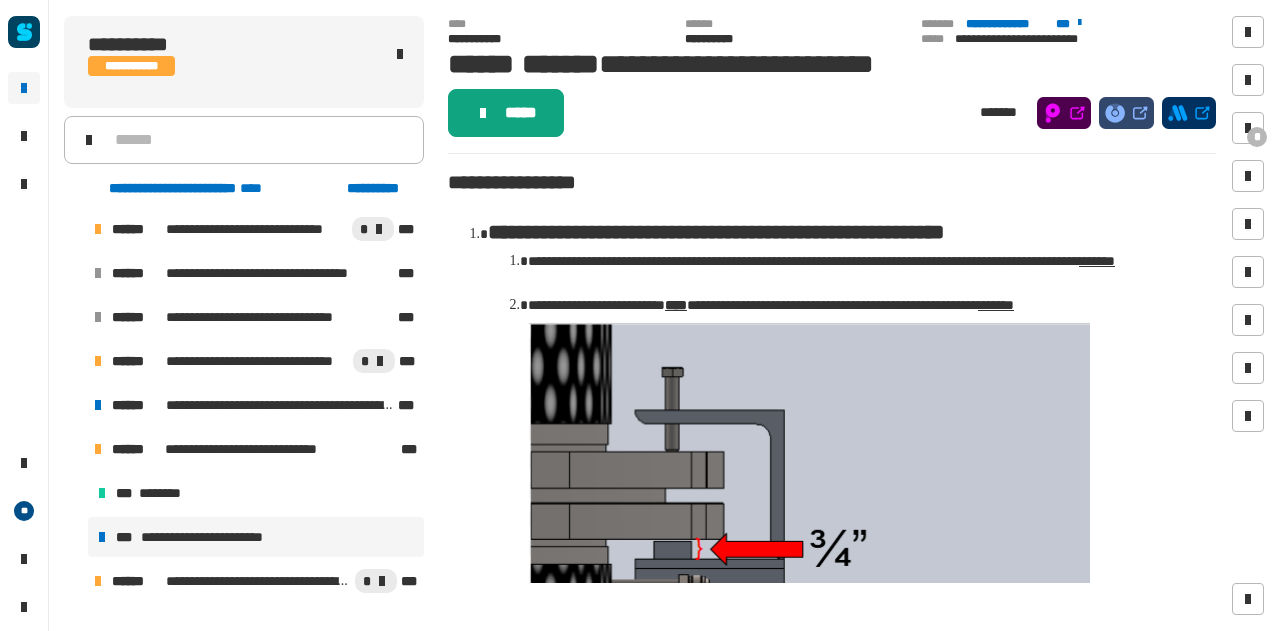click on "*****" 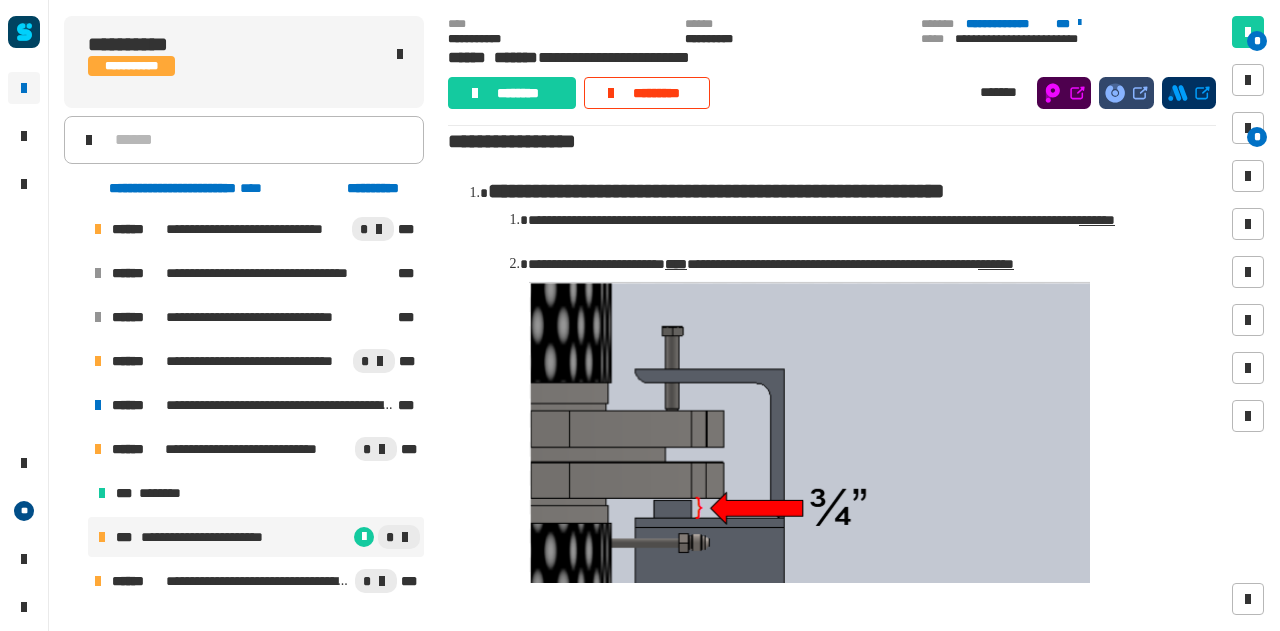 scroll, scrollTop: 0, scrollLeft: 0, axis: both 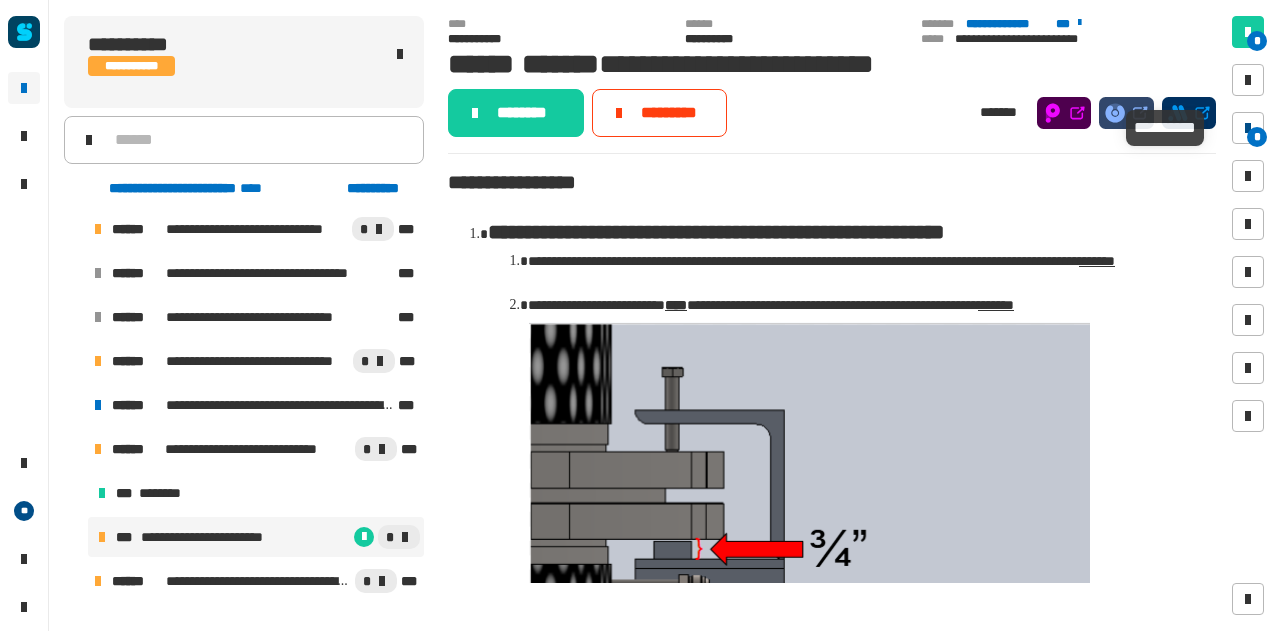 click on "*" at bounding box center (1257, 137) 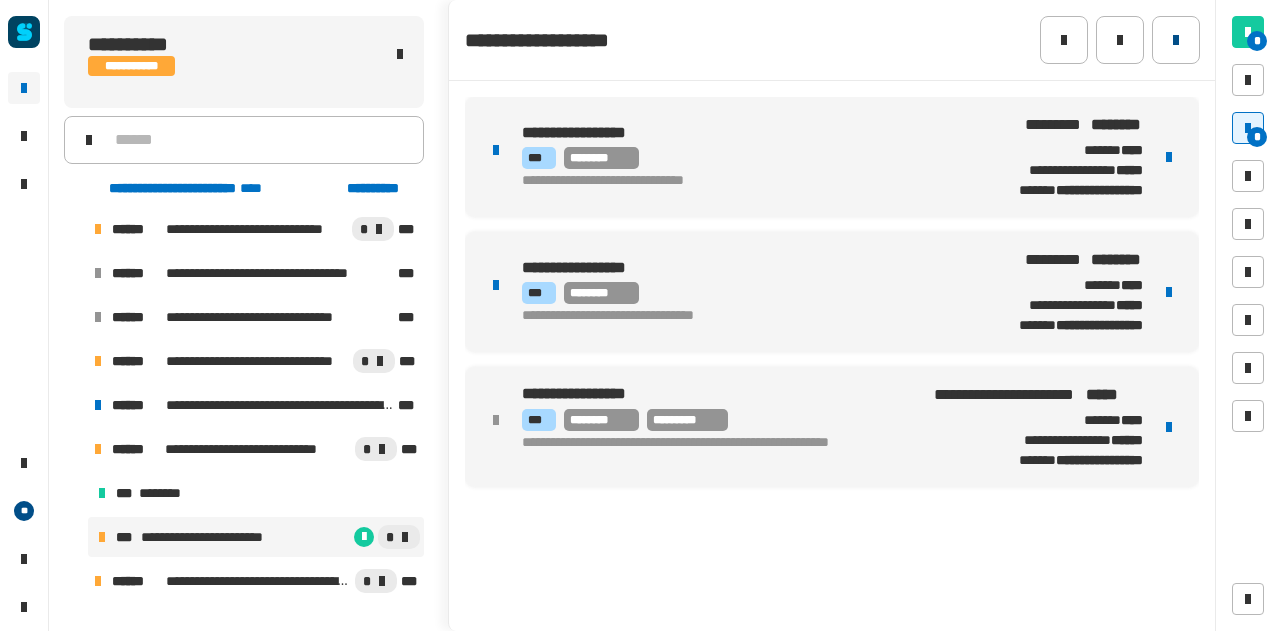 click 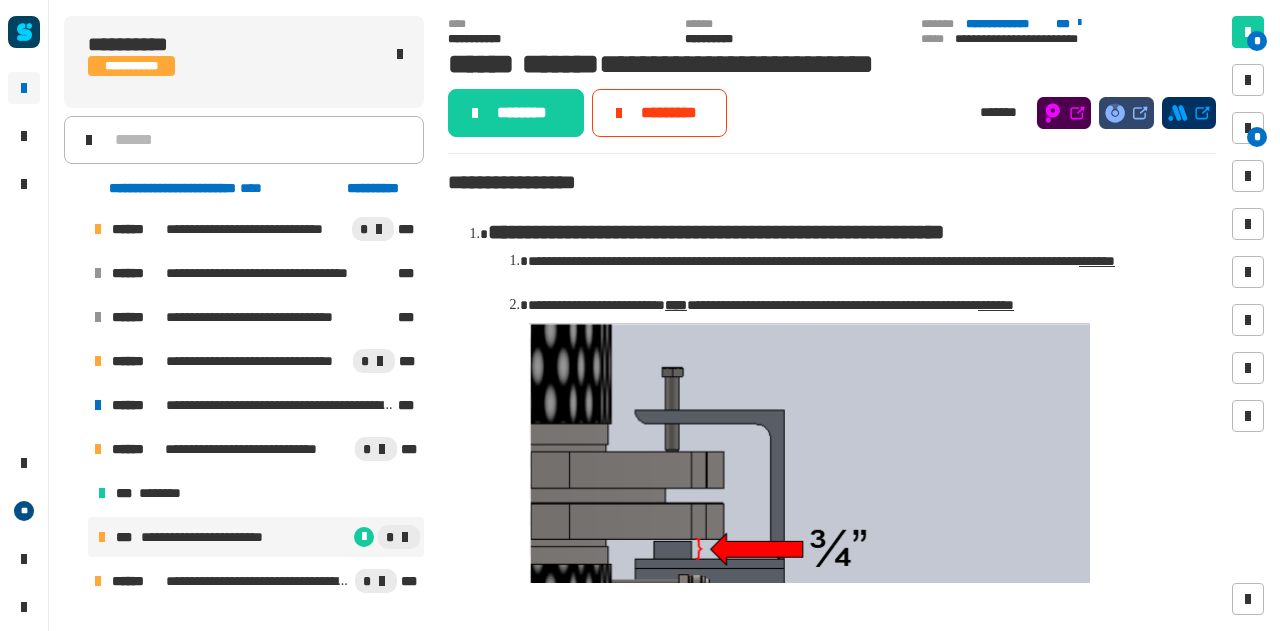 click on "**********" 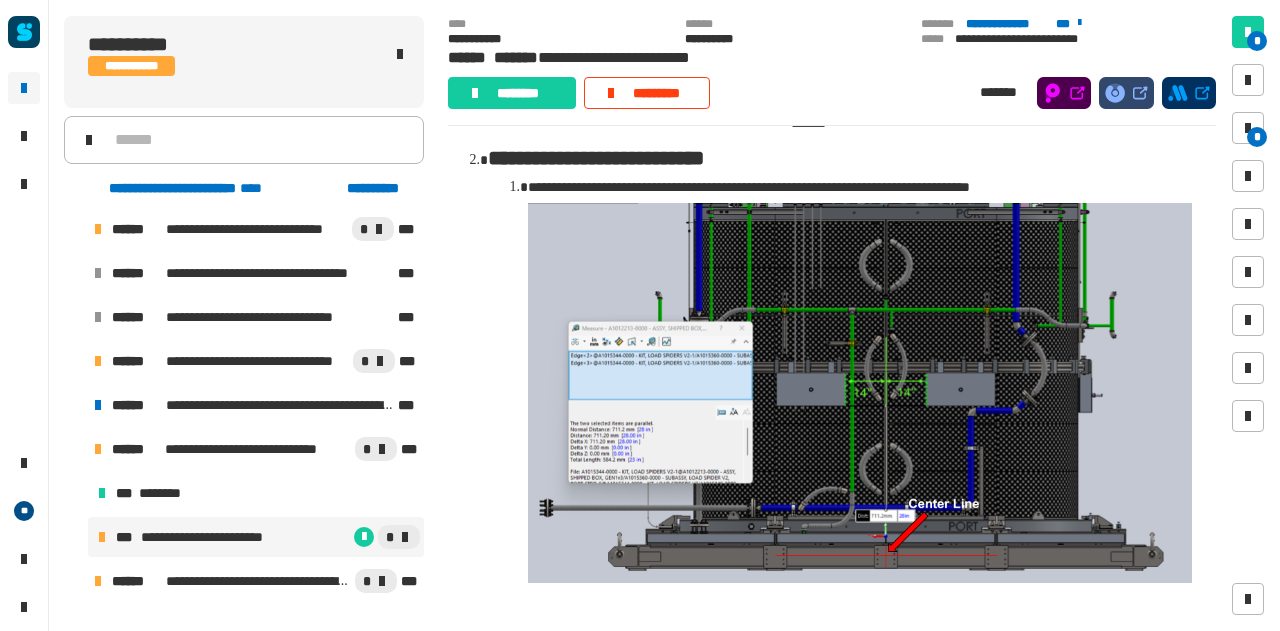 scroll, scrollTop: 1000, scrollLeft: 0, axis: vertical 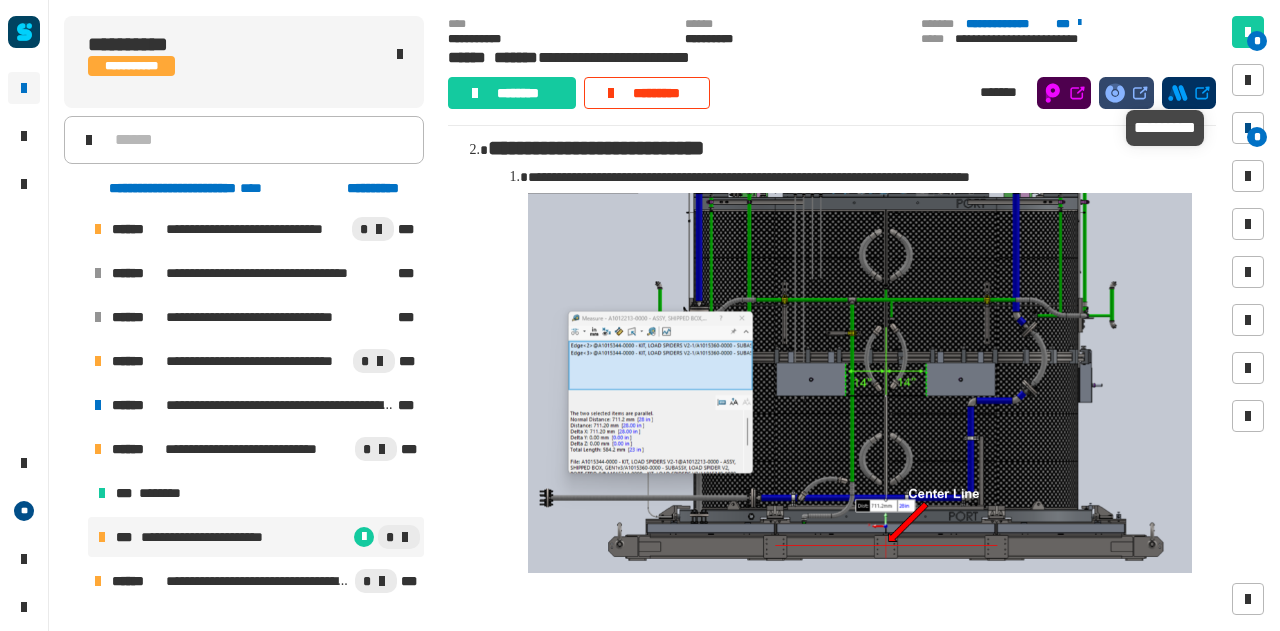 click on "*" at bounding box center (1248, 128) 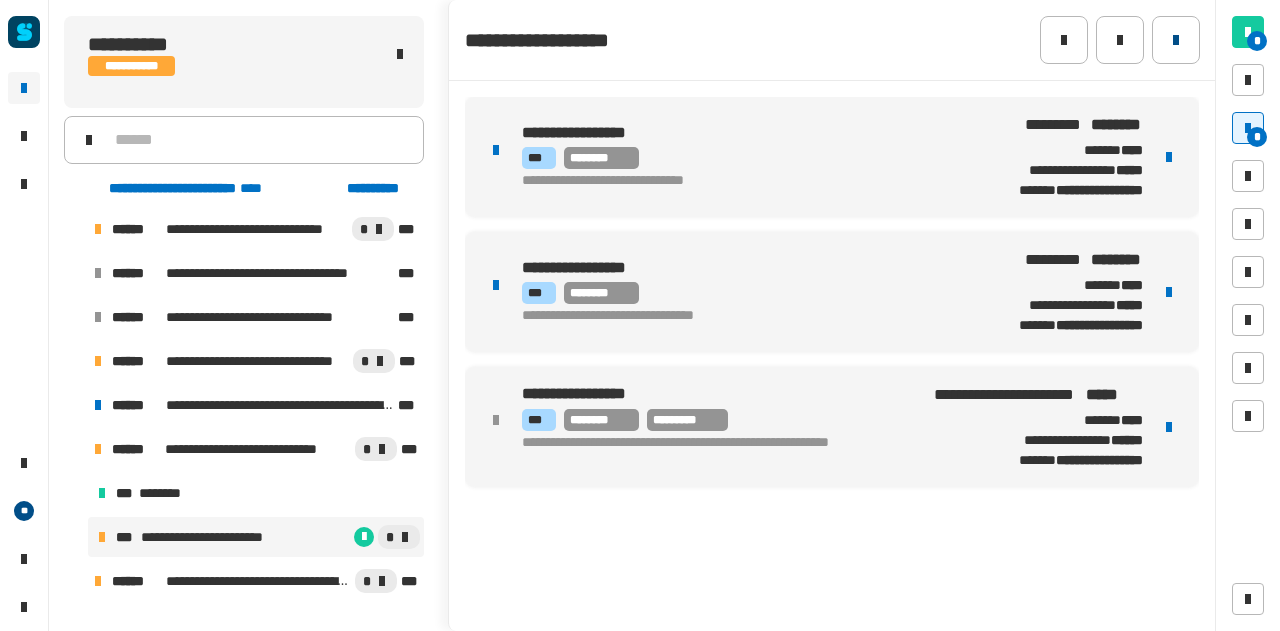 click 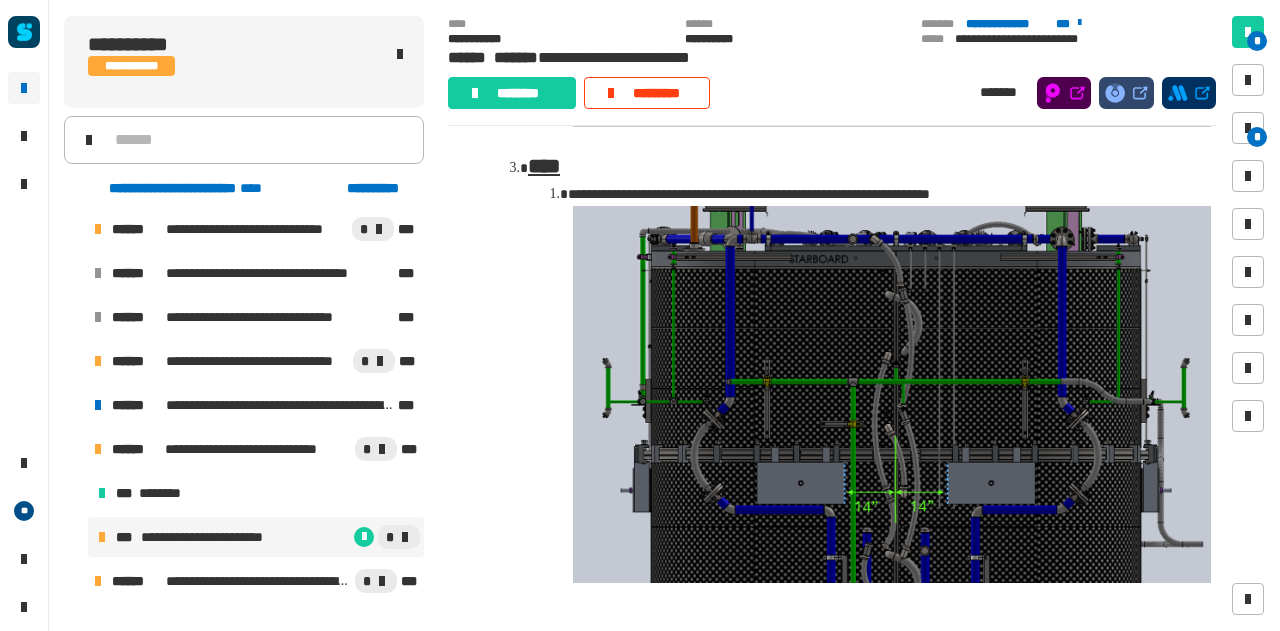 scroll, scrollTop: 2492, scrollLeft: 0, axis: vertical 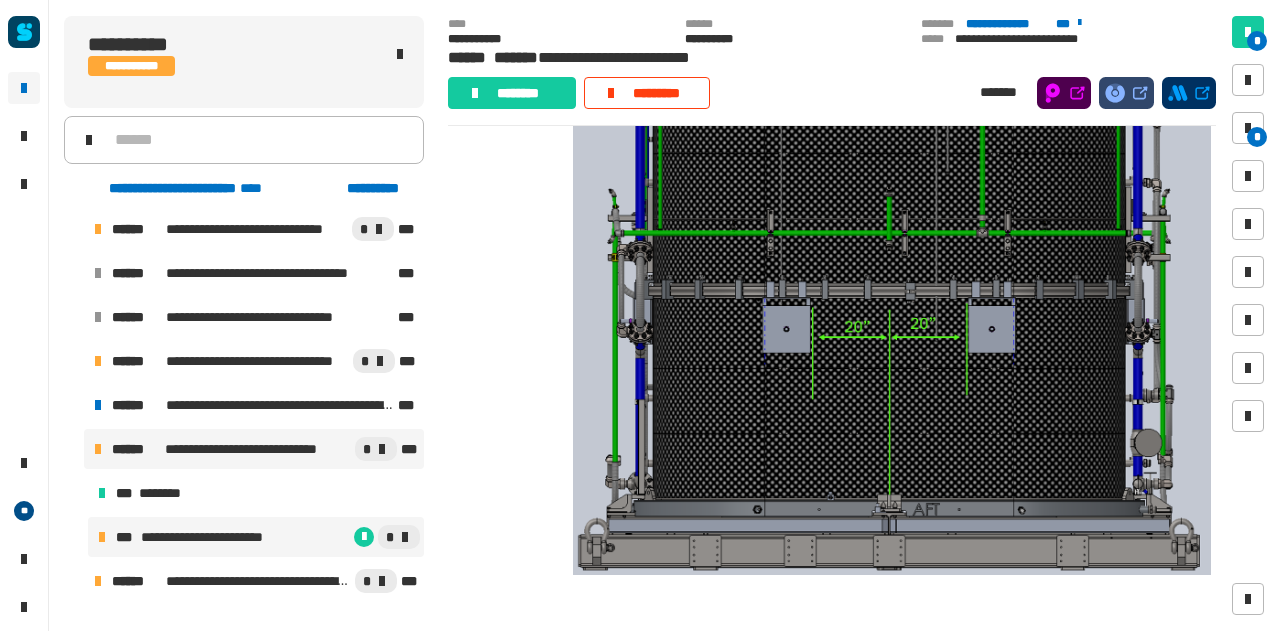 click on "**********" at bounding box center [254, 449] 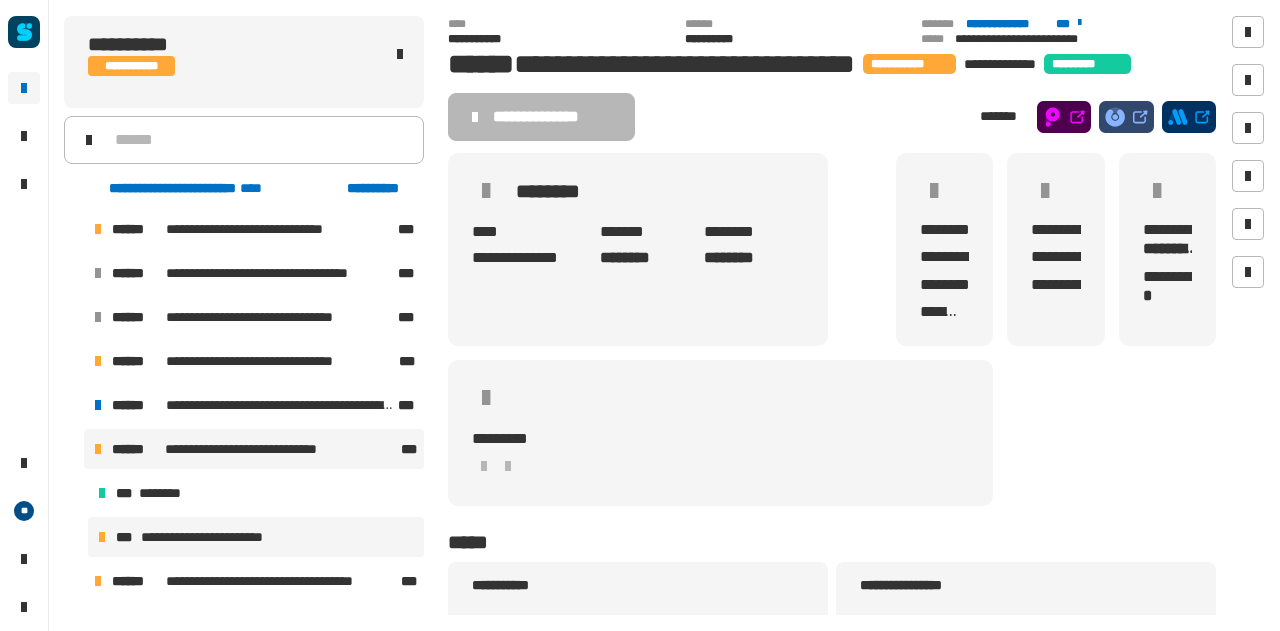 click on "**********" at bounding box center [212, 537] 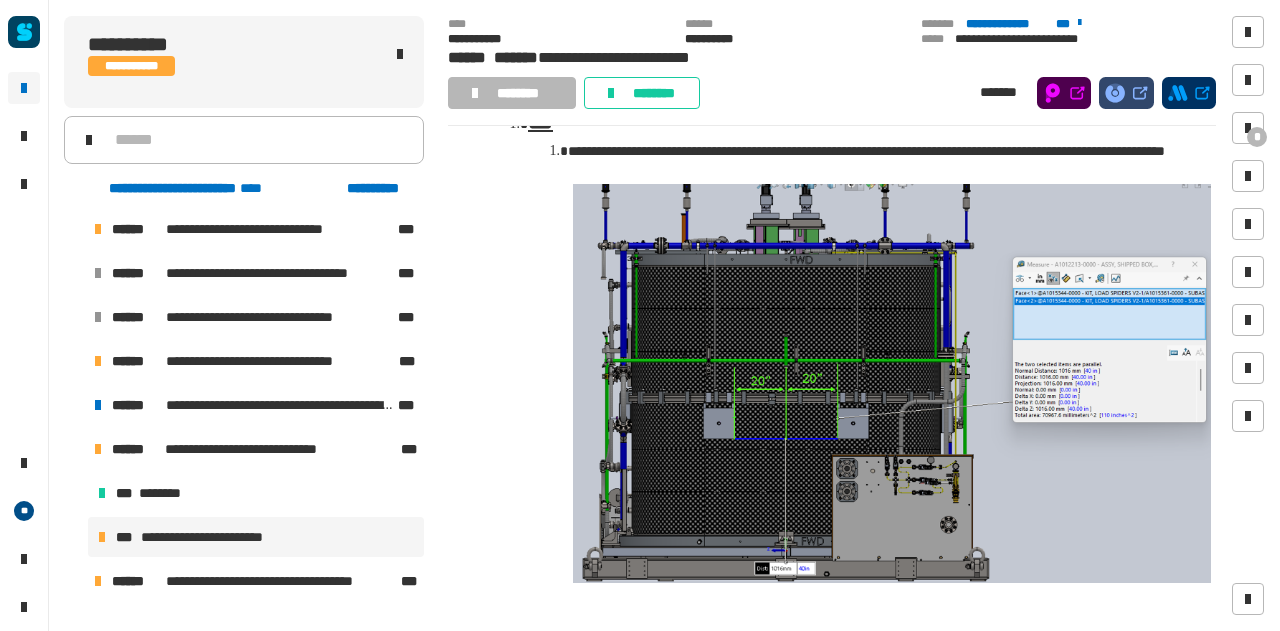 scroll, scrollTop: 1563, scrollLeft: 0, axis: vertical 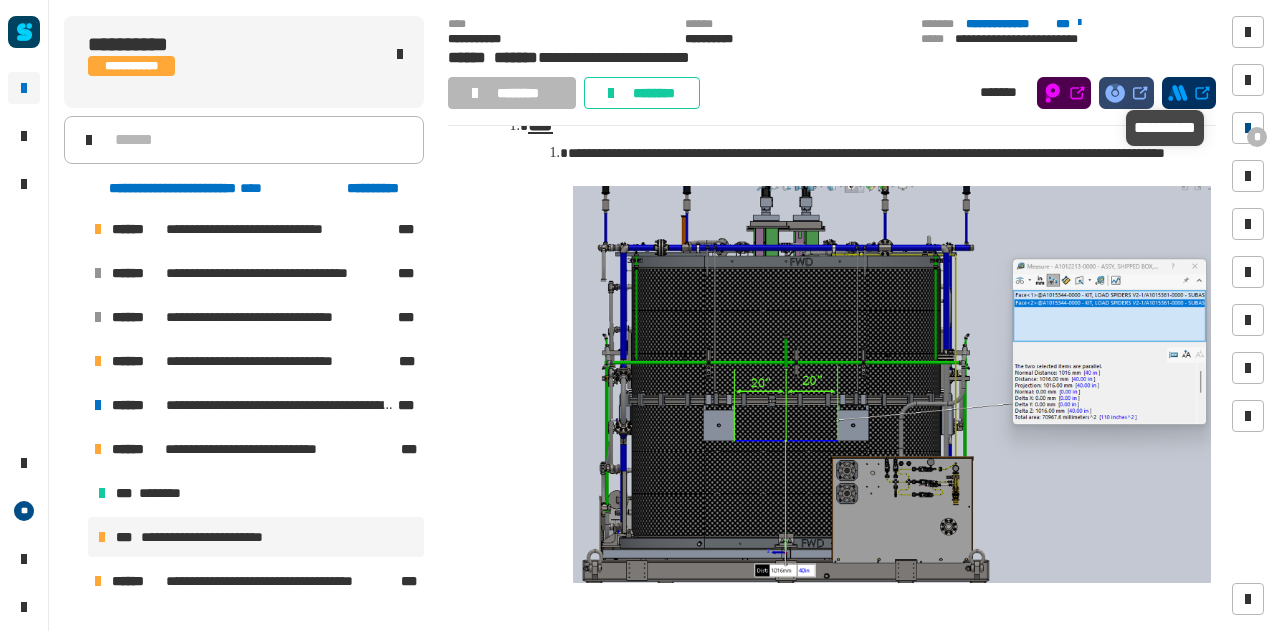 click at bounding box center (1248, 128) 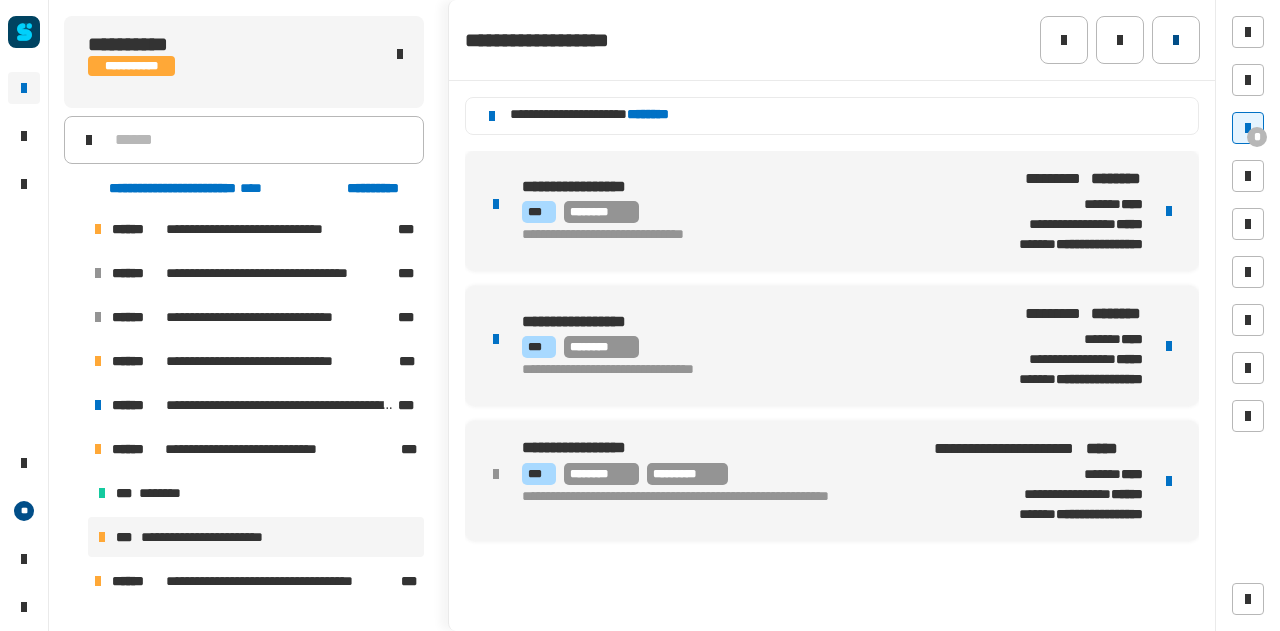 click 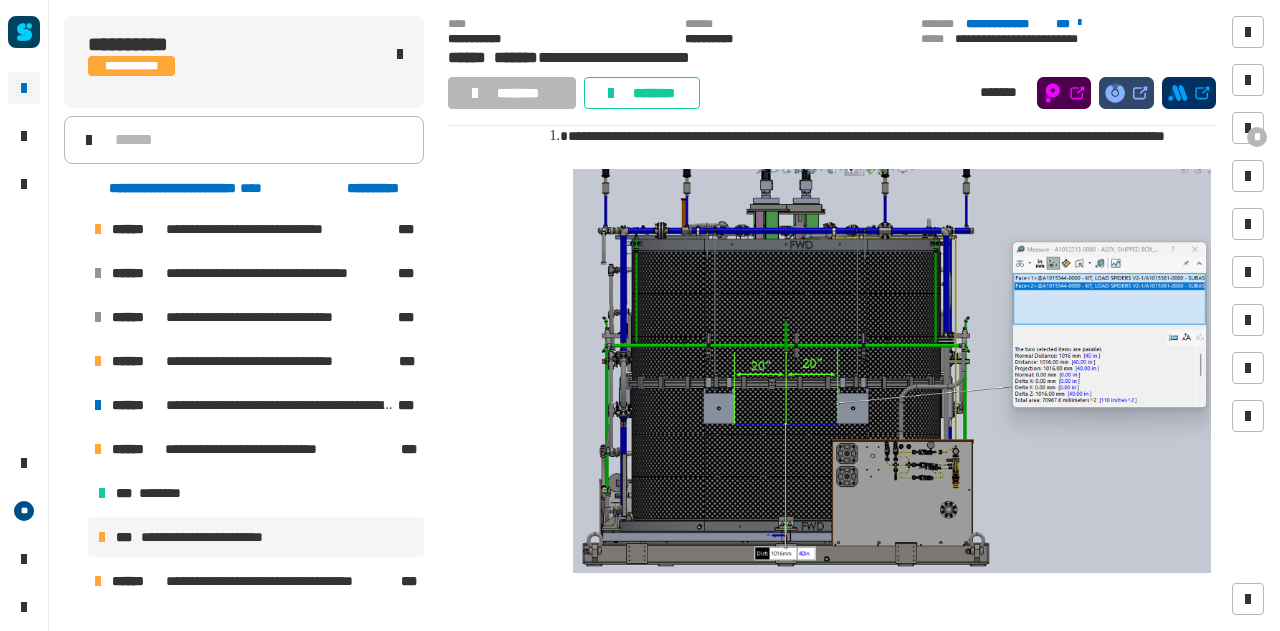 scroll, scrollTop: 1576, scrollLeft: 0, axis: vertical 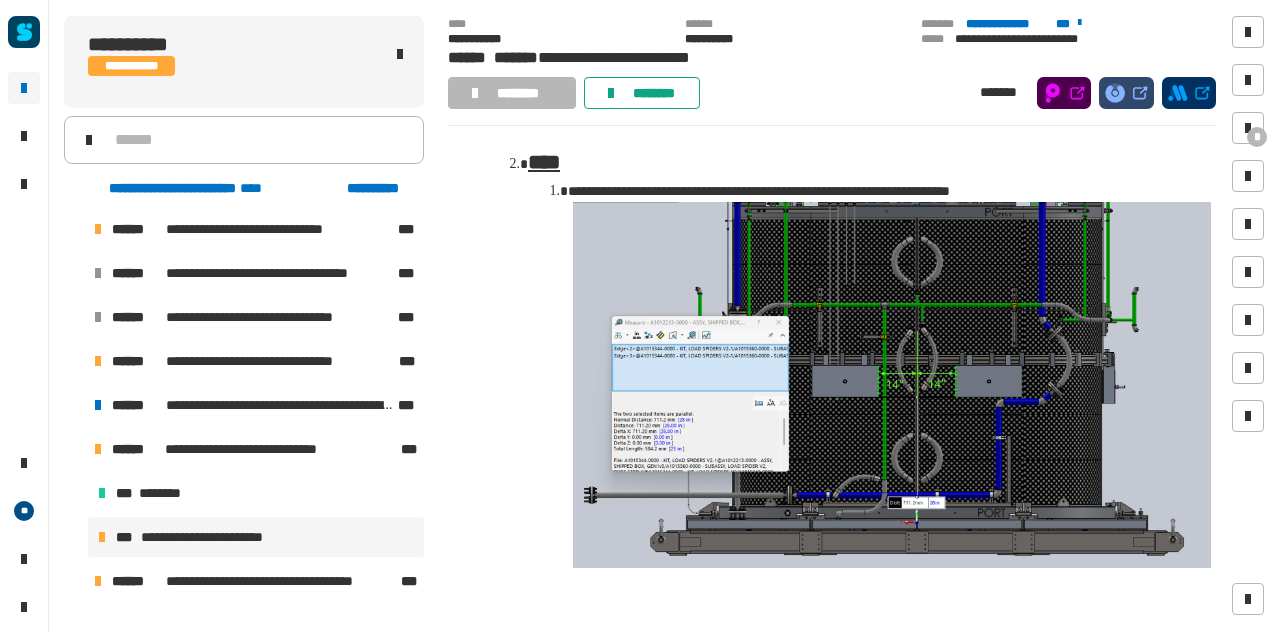 click on "********" 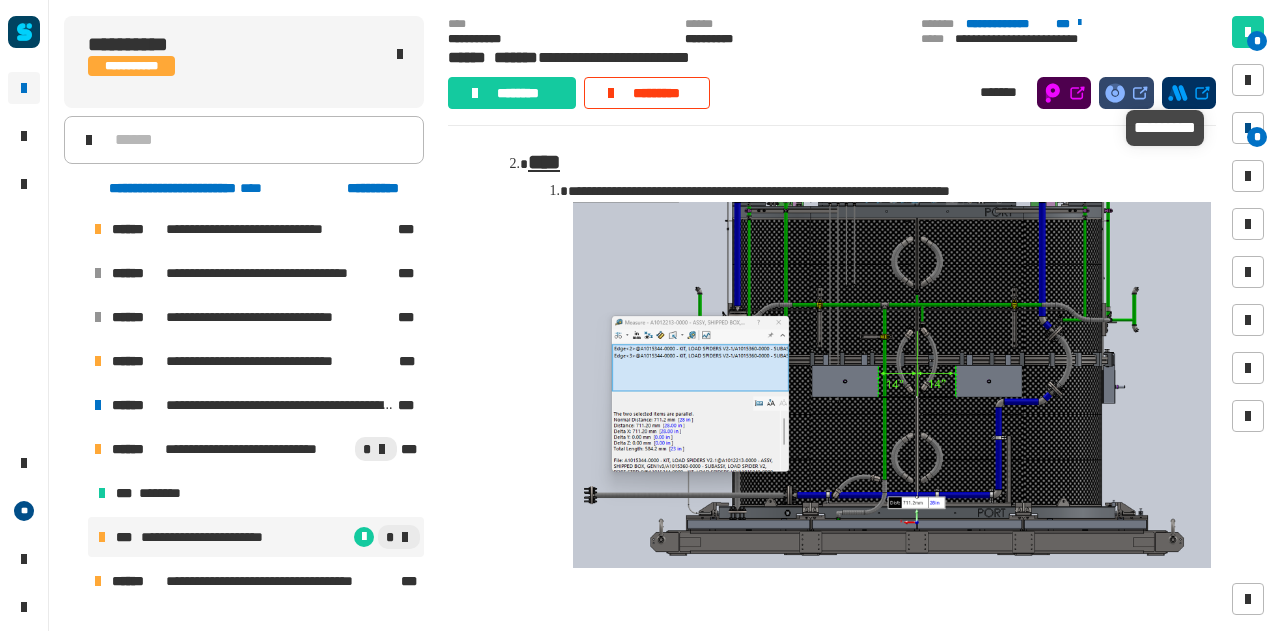 click on "*" at bounding box center (1257, 137) 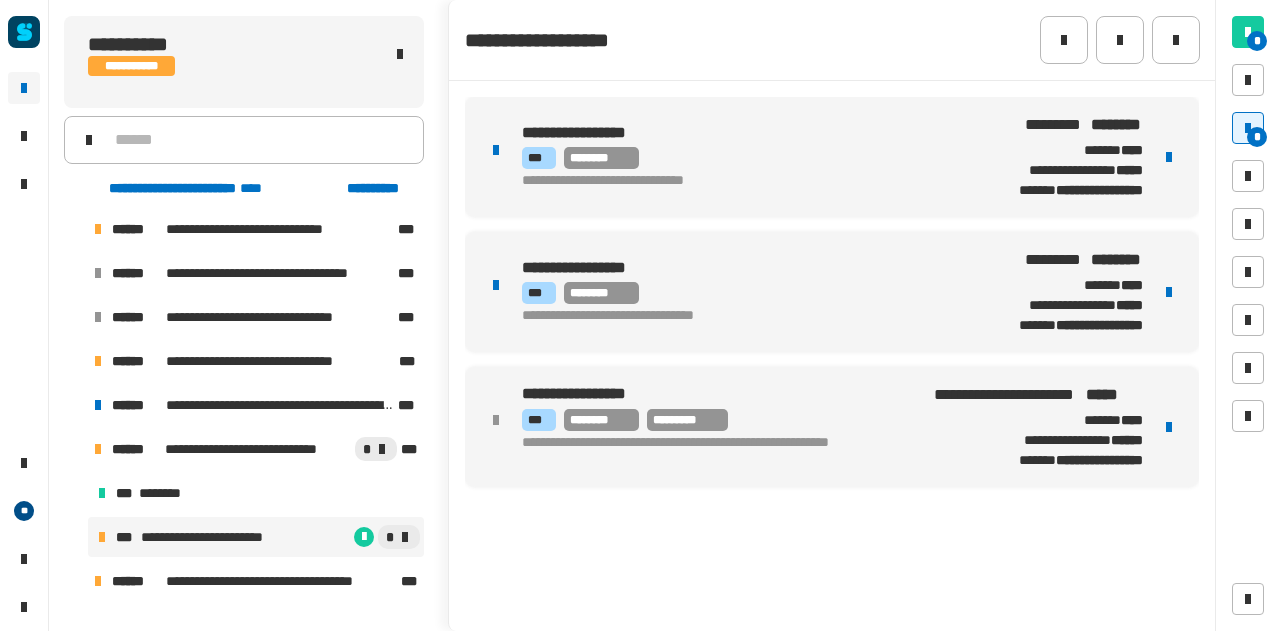 click at bounding box center (1169, 292) 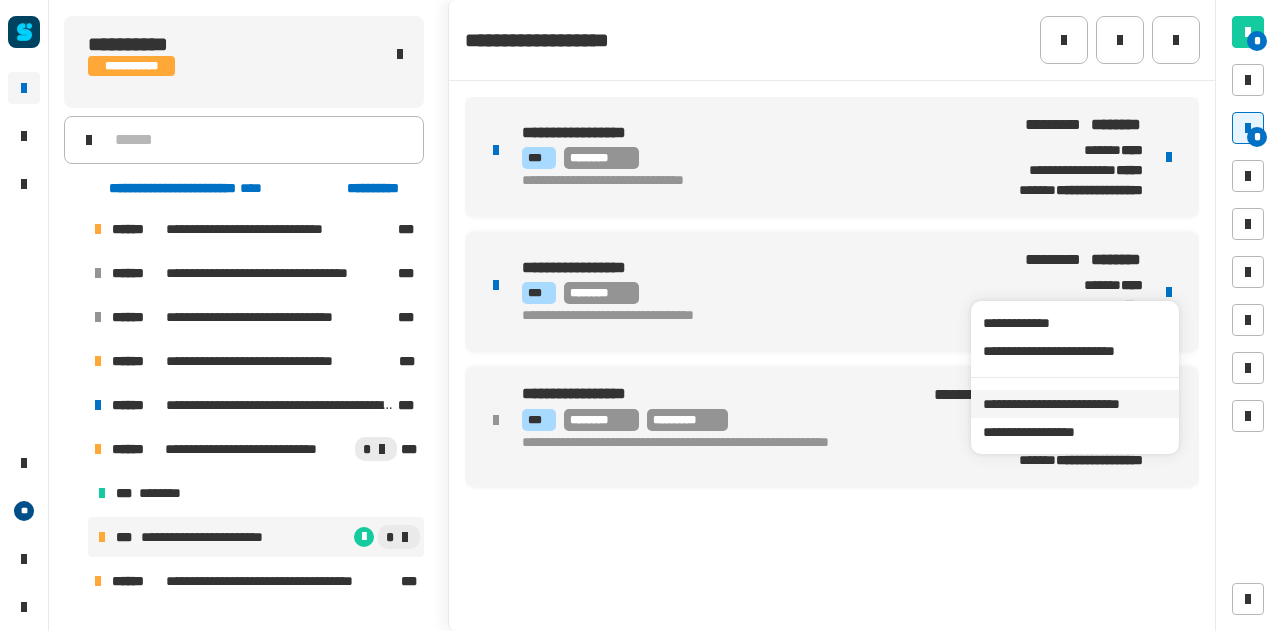 click on "**********" at bounding box center [1074, 404] 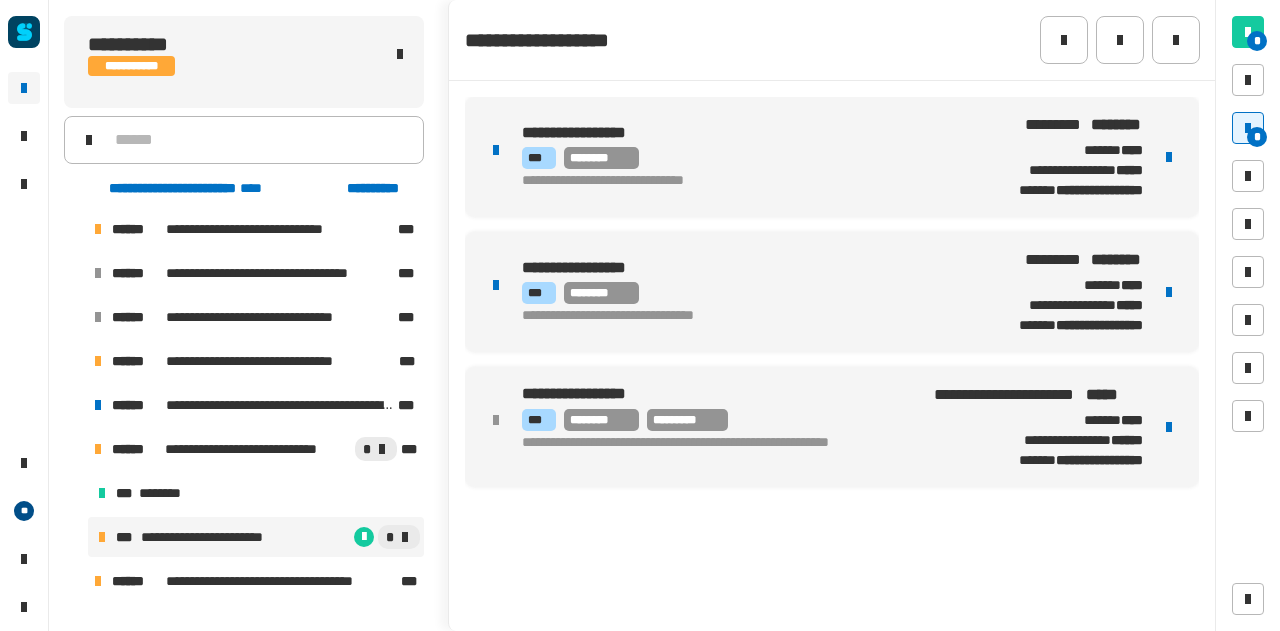 click at bounding box center (1169, 292) 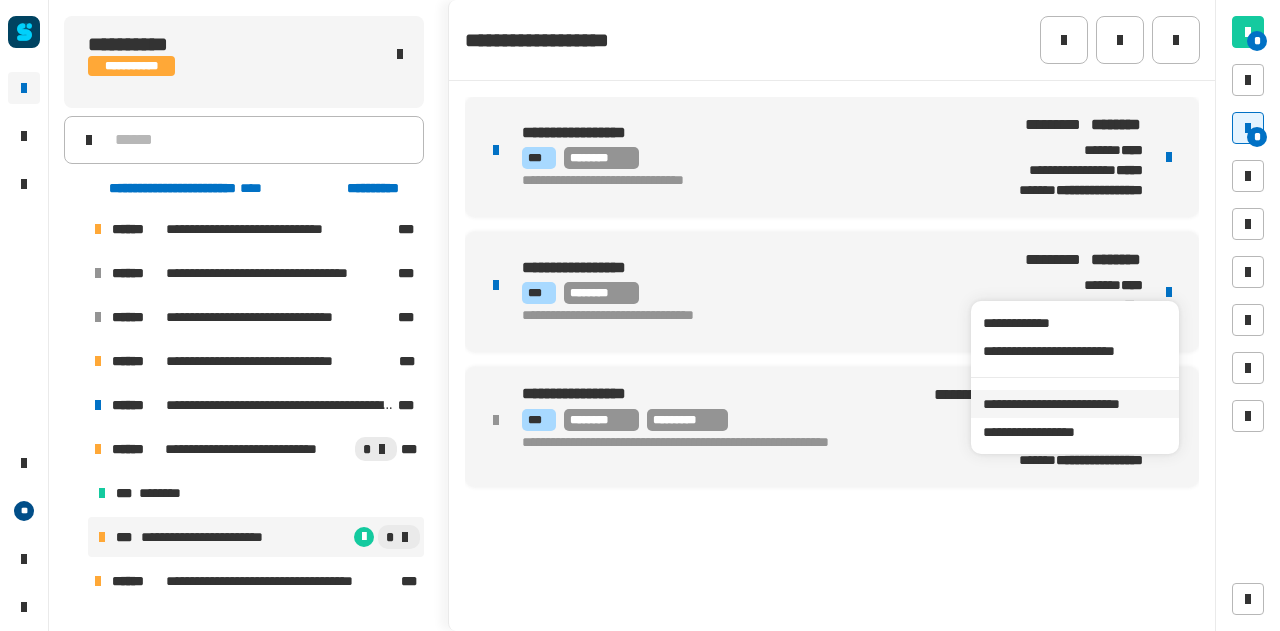 click on "**********" at bounding box center (1074, 404) 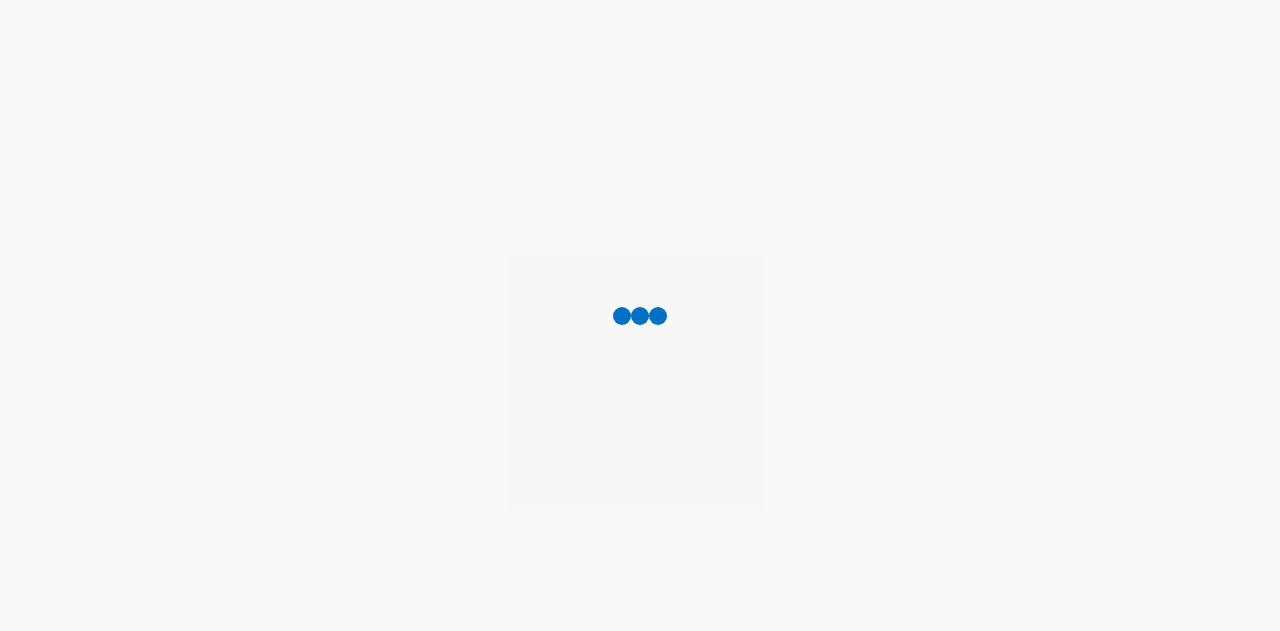 scroll, scrollTop: 0, scrollLeft: 0, axis: both 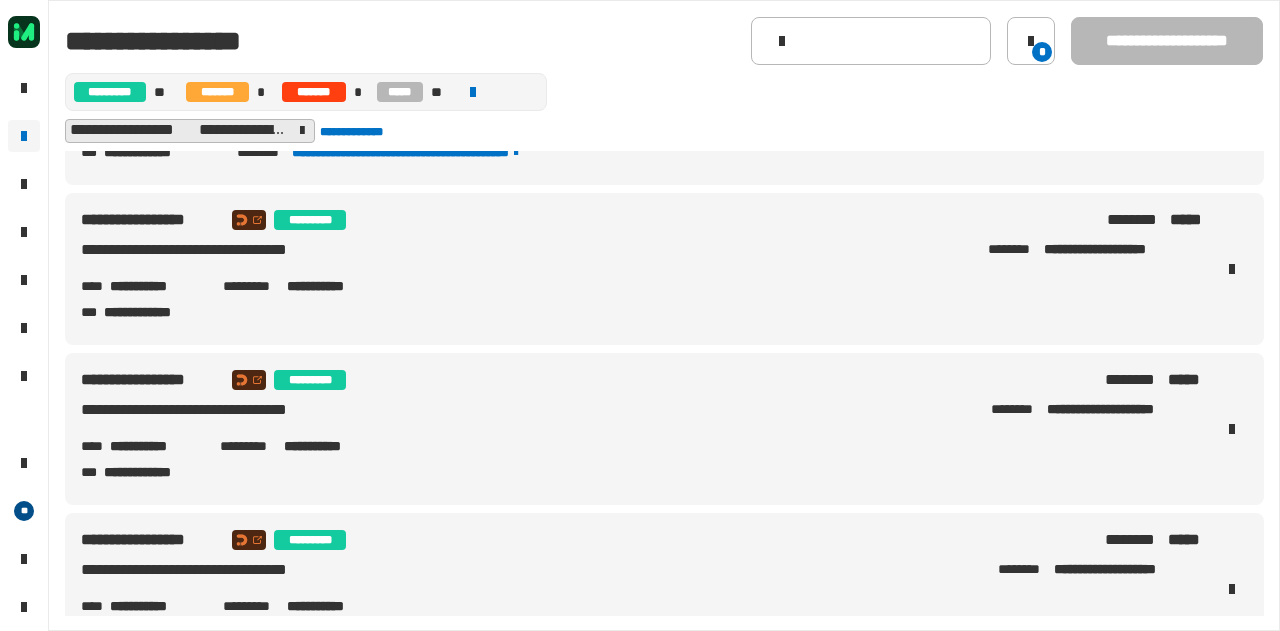 click on "**********" at bounding box center [156, 446] 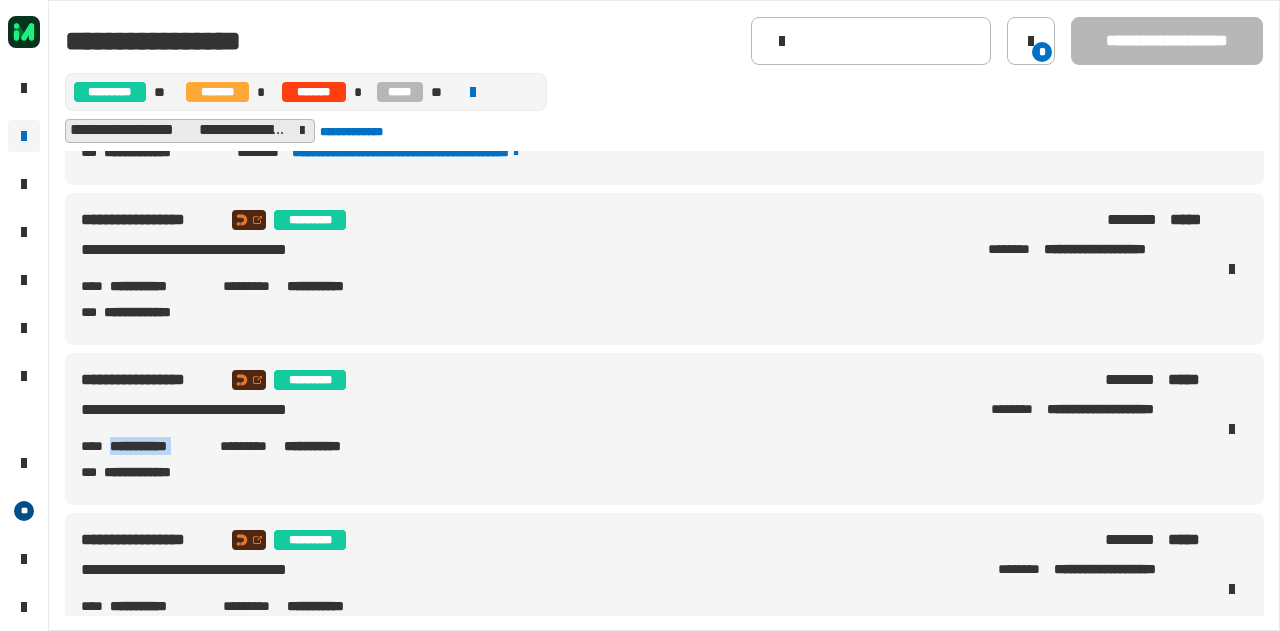 drag, startPoint x: 113, startPoint y: 447, endPoint x: 219, endPoint y: 444, distance: 106.04244 